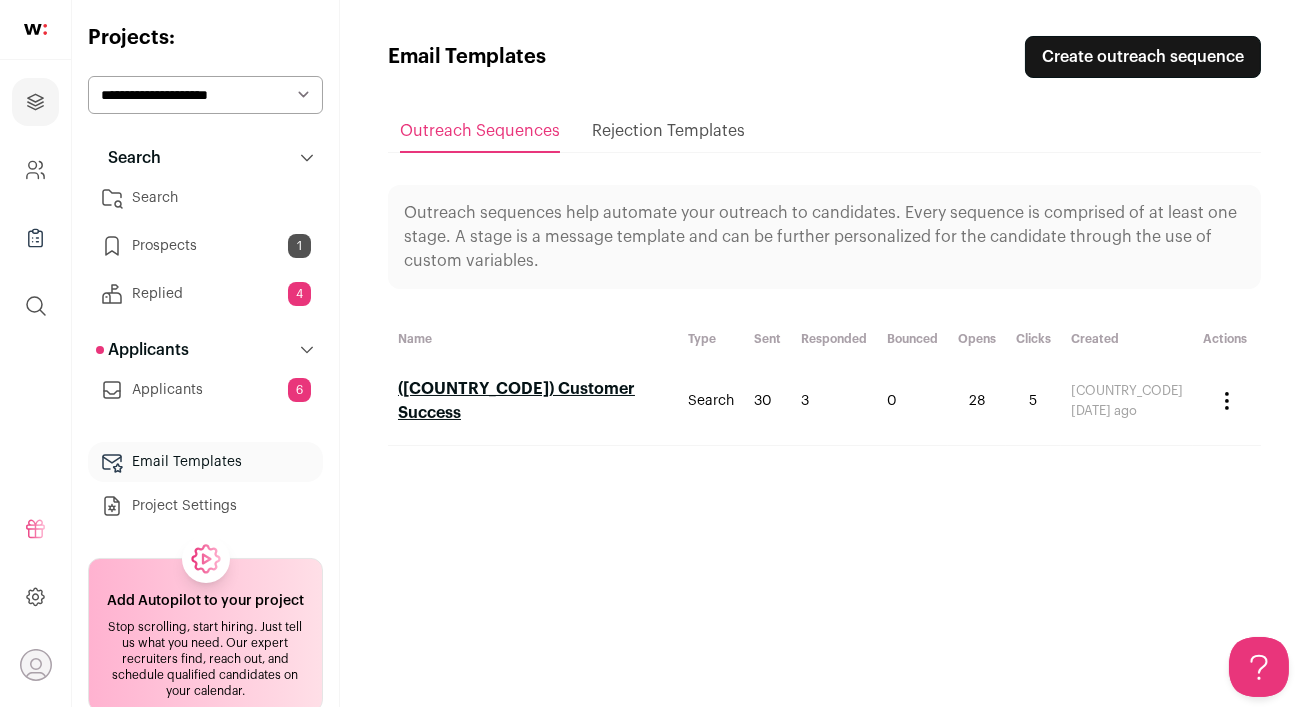 scroll, scrollTop: 0, scrollLeft: 0, axis: both 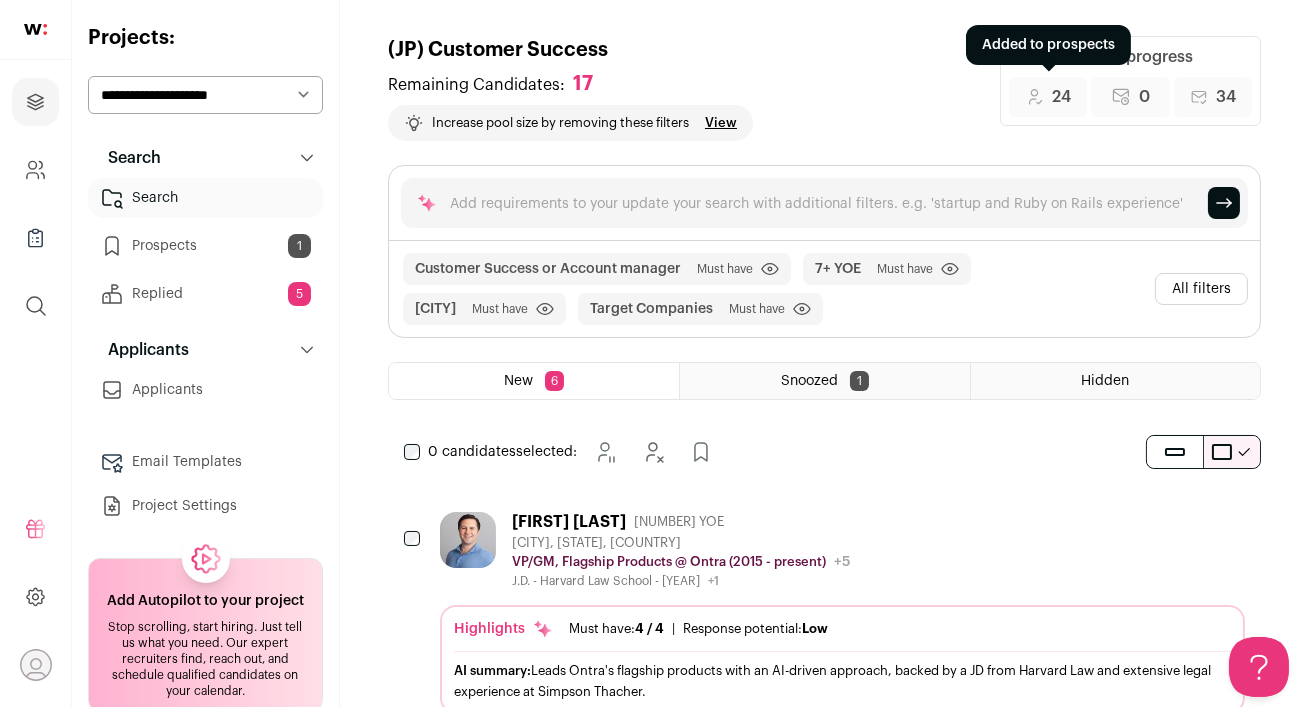 click on "24" at bounding box center [1061, 97] 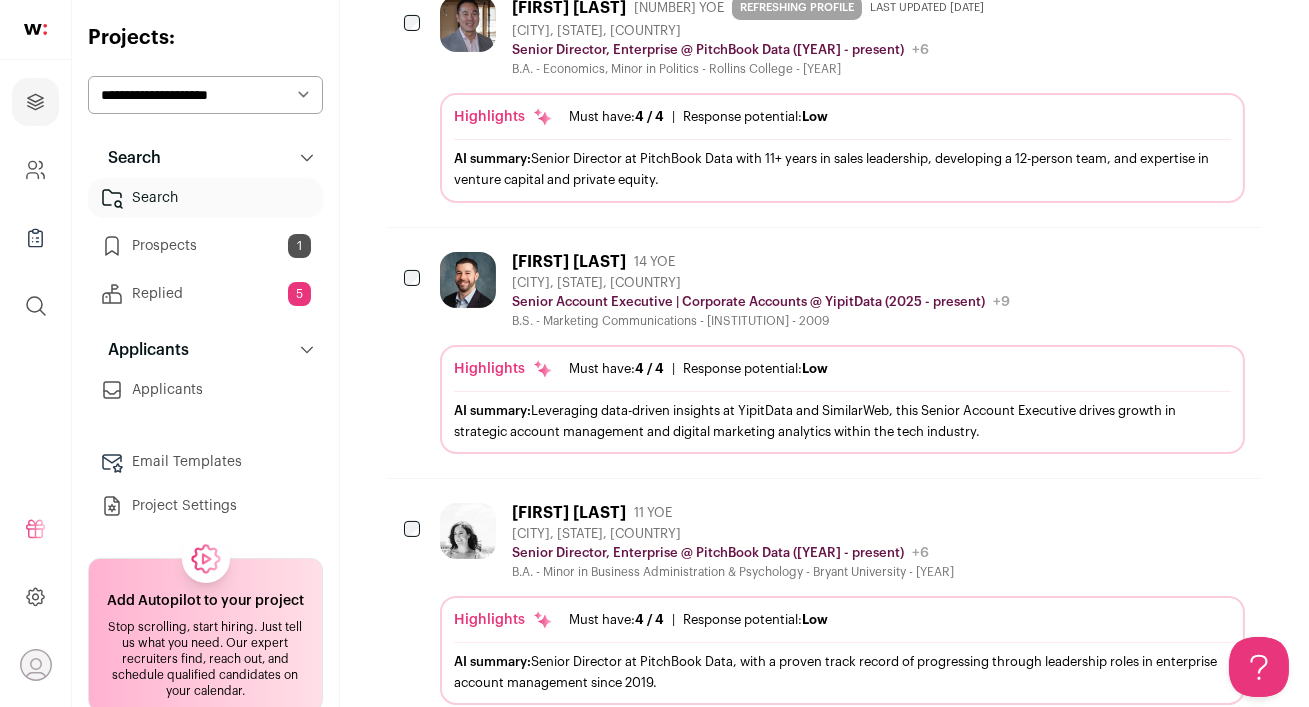scroll, scrollTop: 502, scrollLeft: 0, axis: vertical 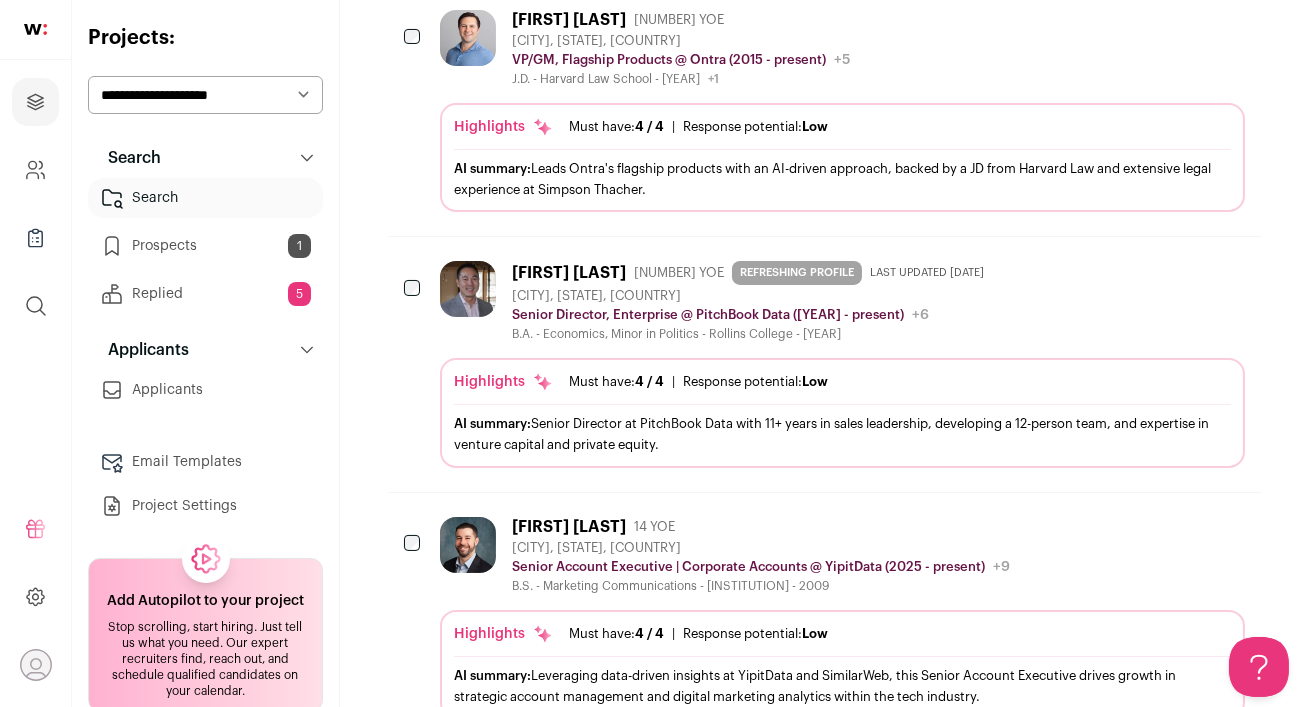 click on "Prospects
1" at bounding box center (205, 246) 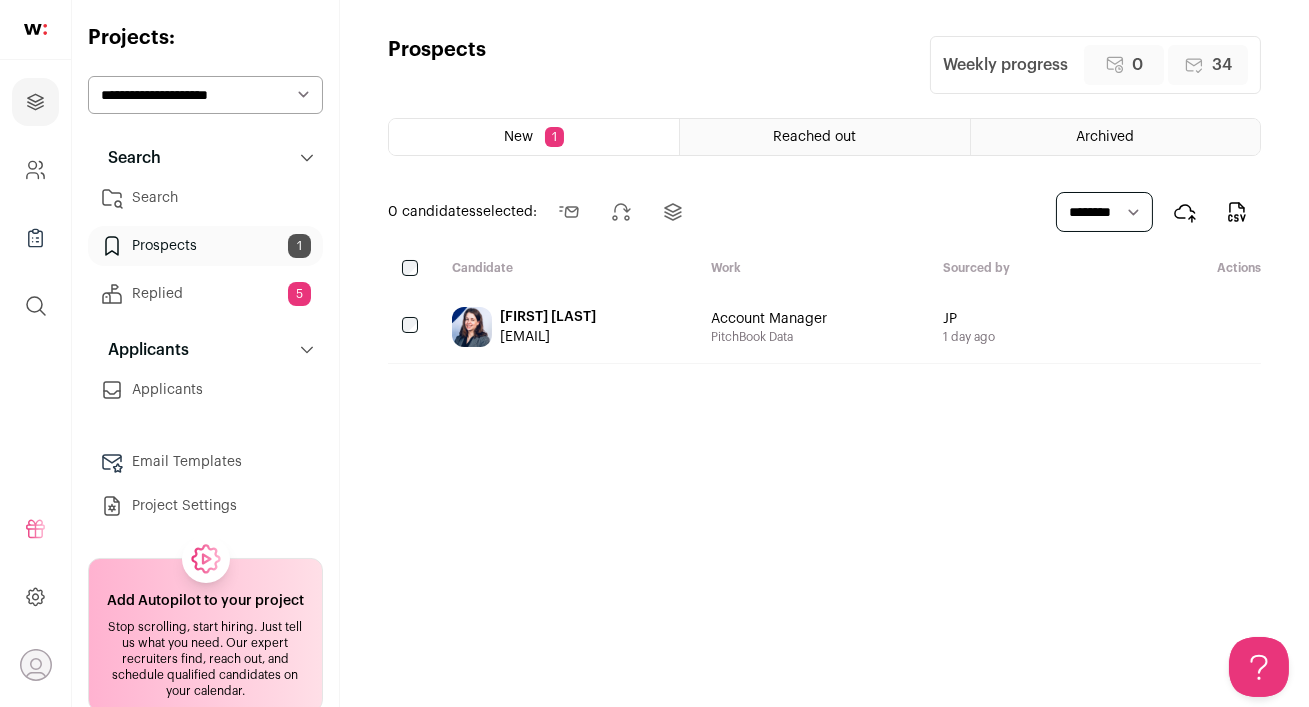 scroll, scrollTop: 0, scrollLeft: 0, axis: both 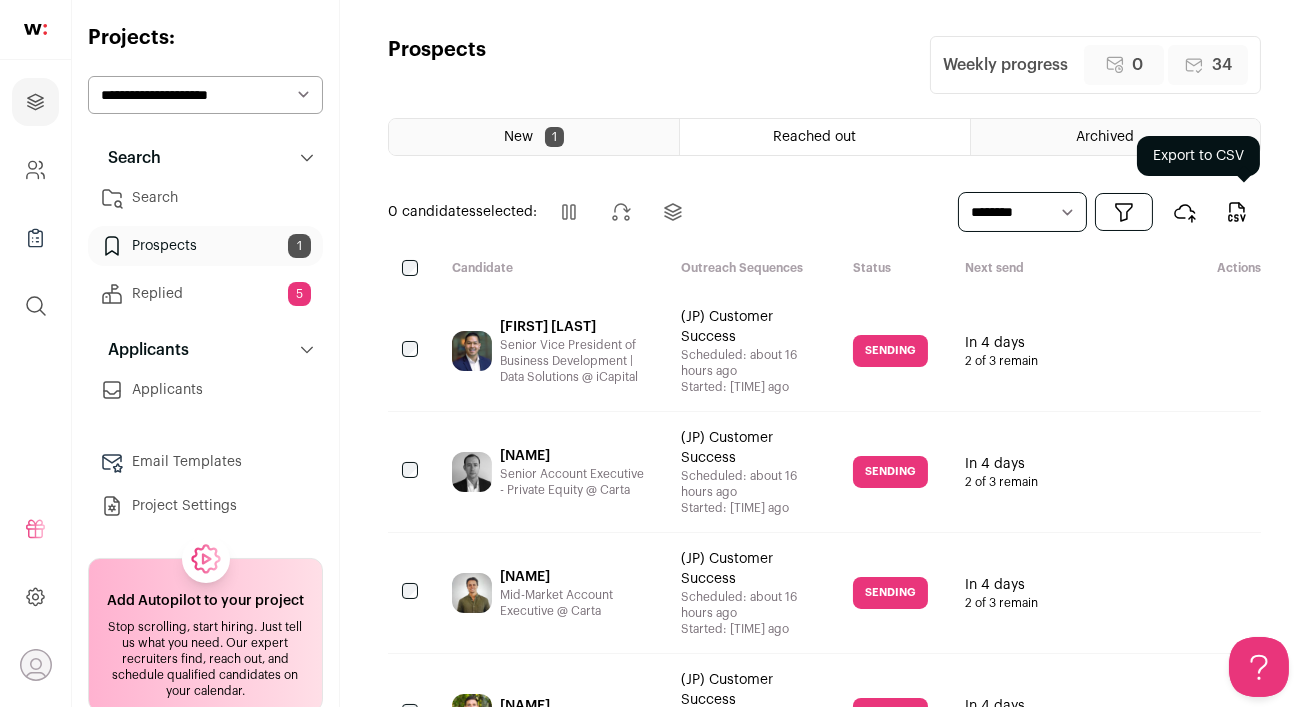 click at bounding box center (1236, 218) 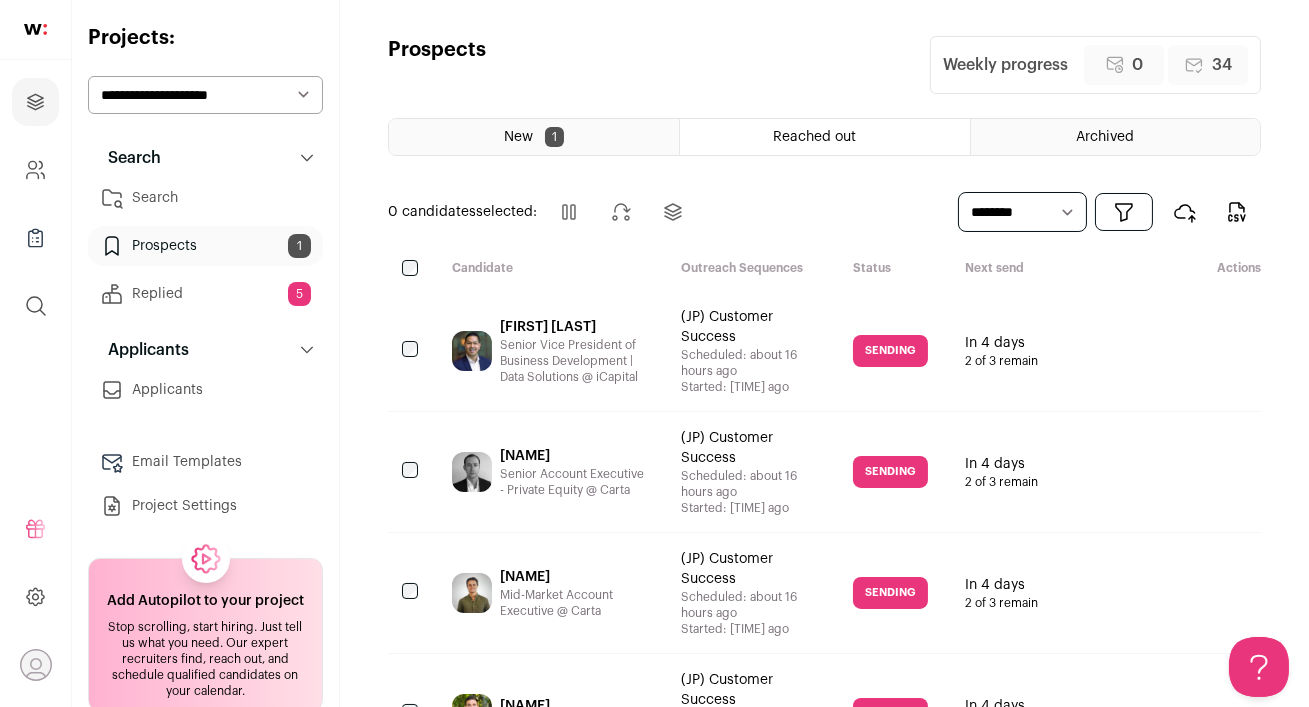click on "**********" at bounding box center (205, 95) 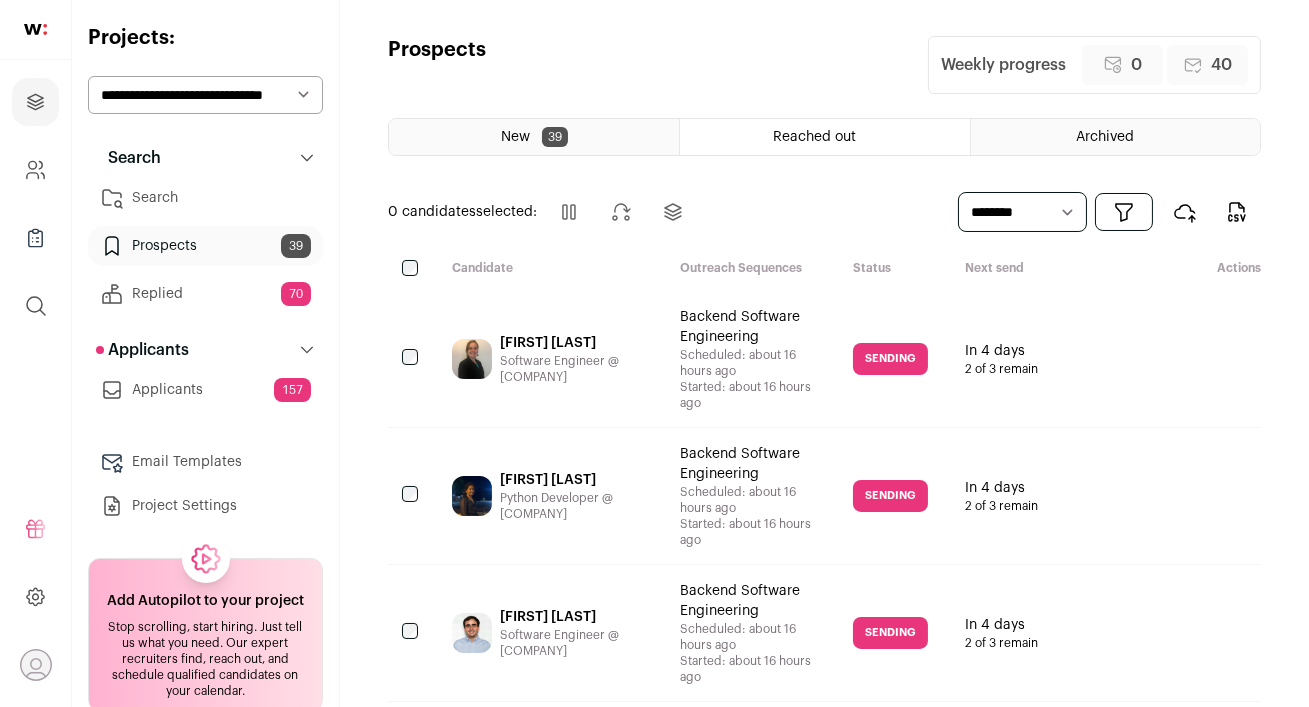 scroll, scrollTop: 0, scrollLeft: 0, axis: both 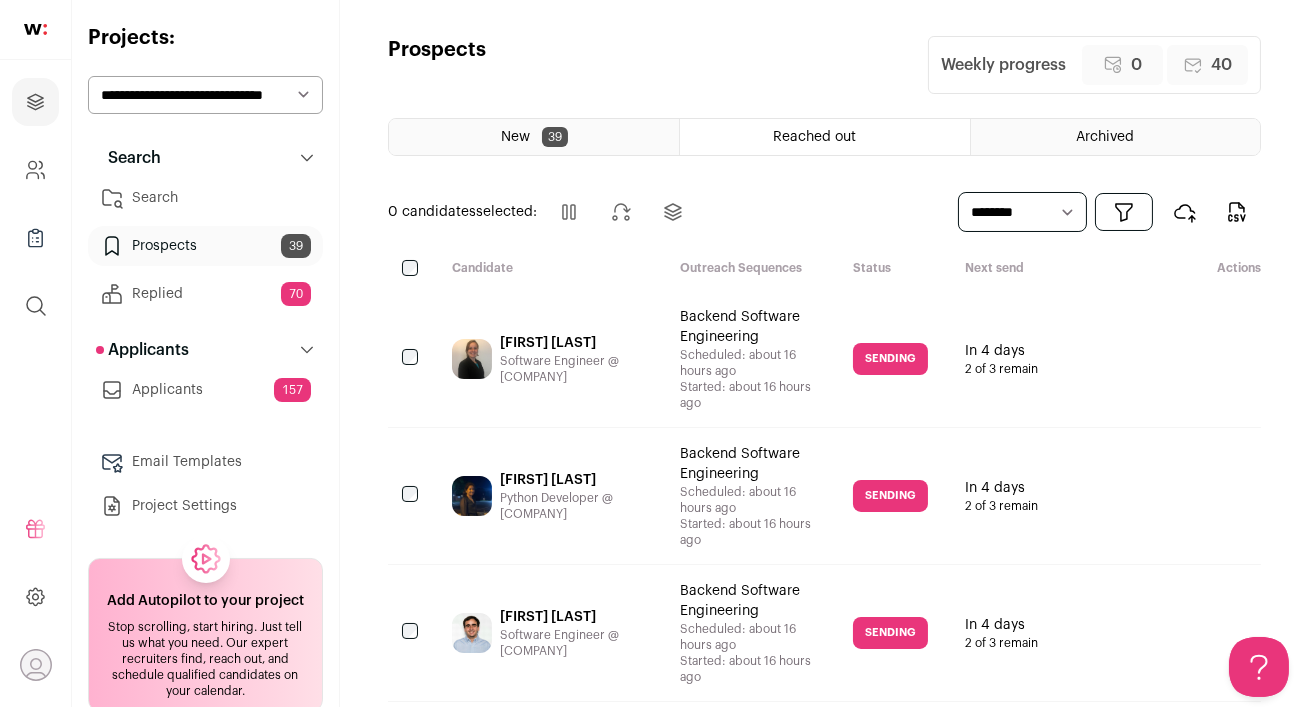 click on "Reached out" at bounding box center [824, 137] 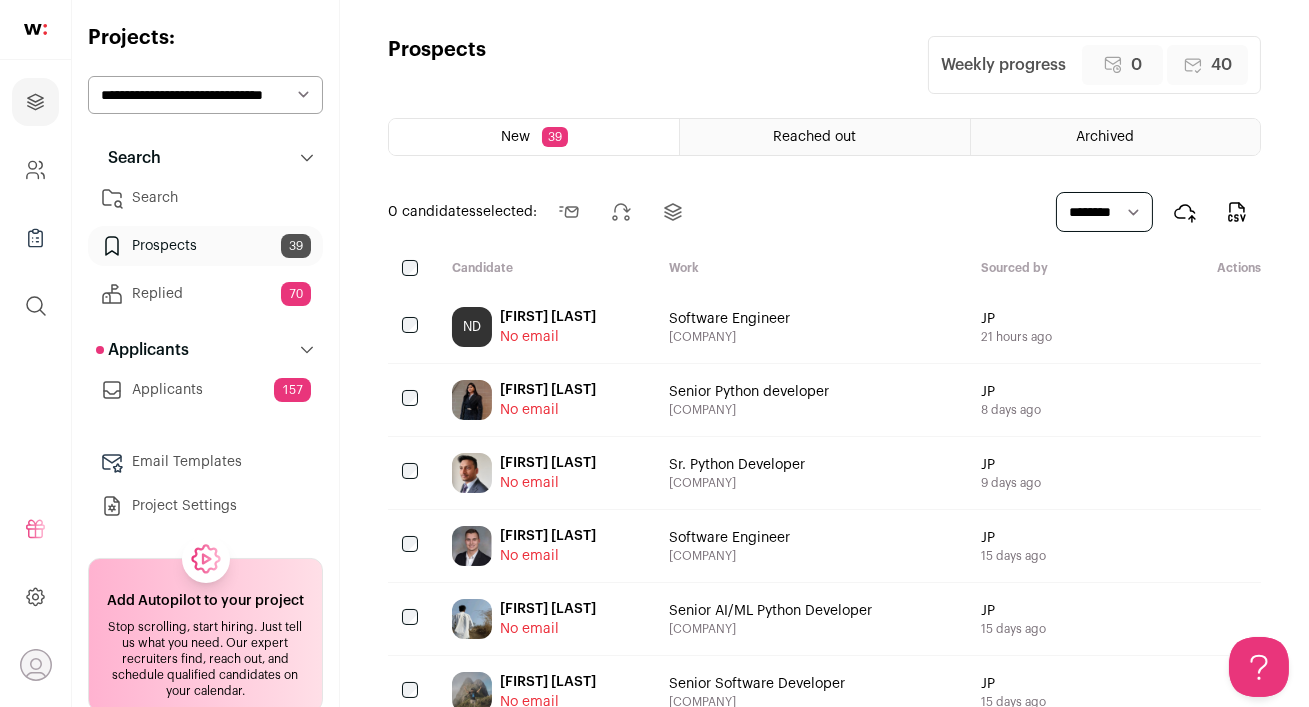 scroll, scrollTop: 0, scrollLeft: 0, axis: both 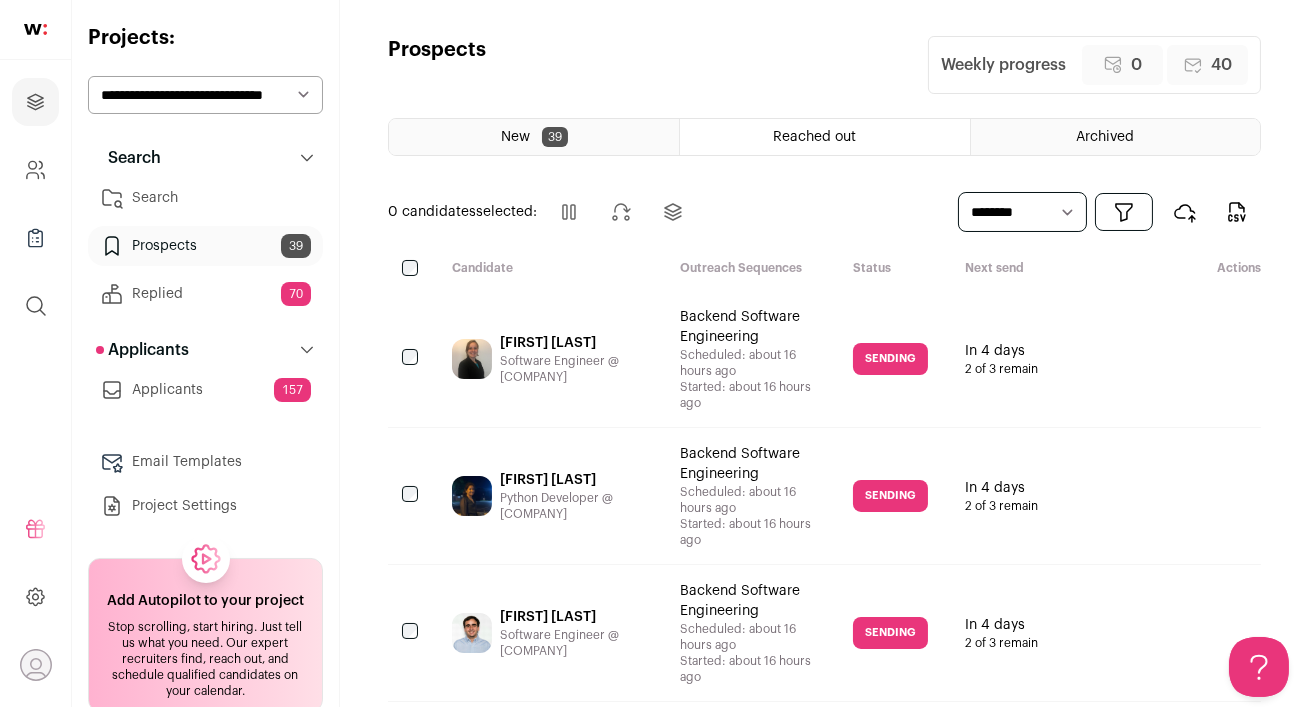 click on "New
39" at bounding box center [534, 137] 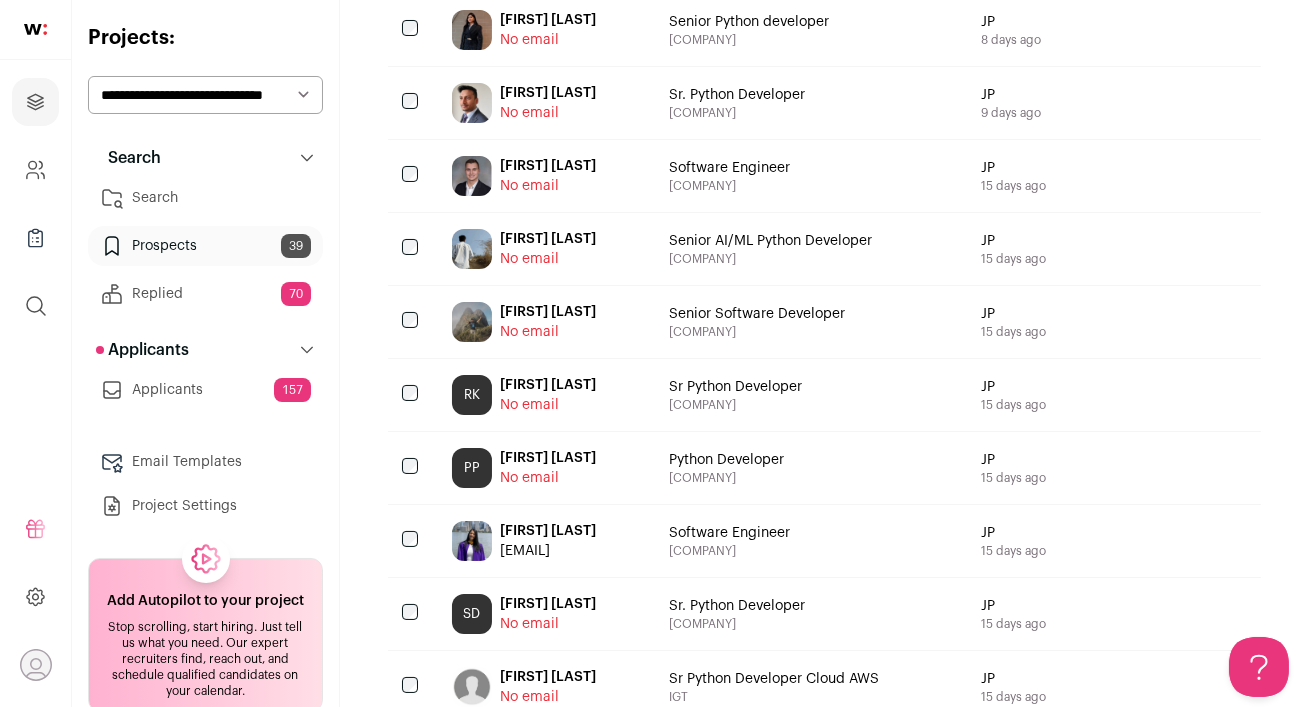 scroll, scrollTop: 0, scrollLeft: 0, axis: both 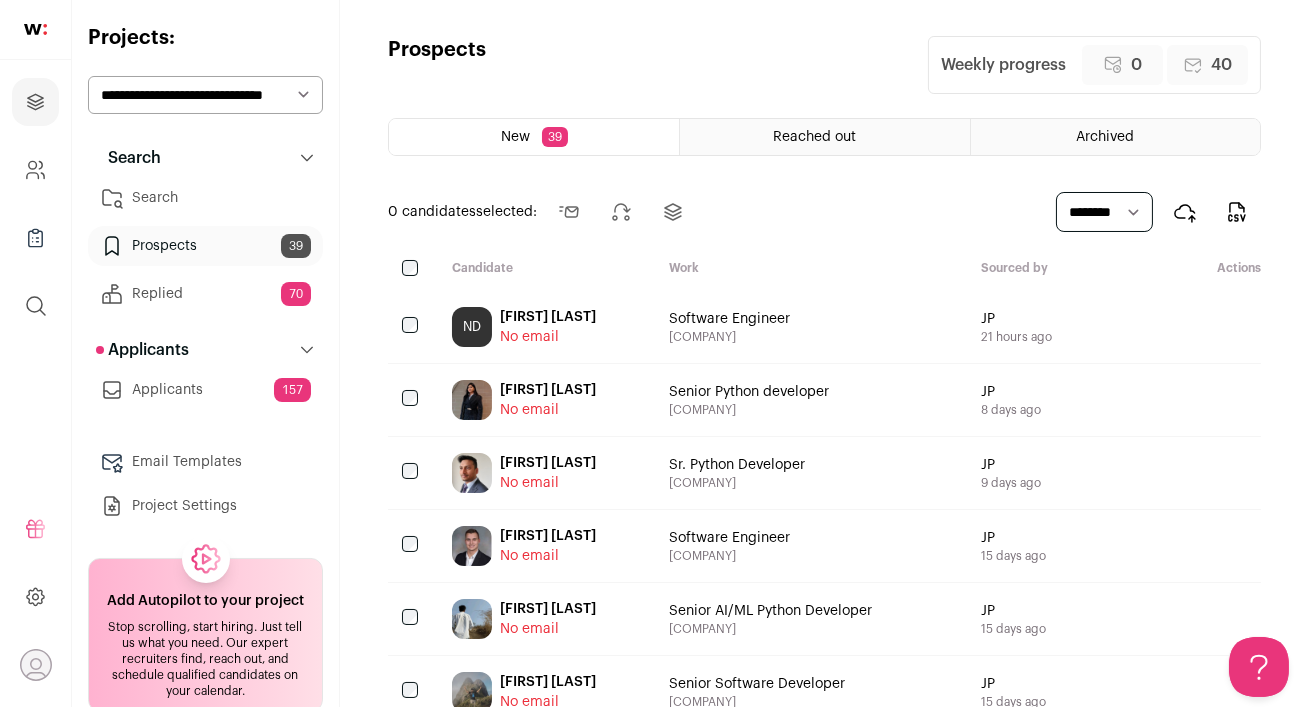 click on "Reached out" at bounding box center (814, 137) 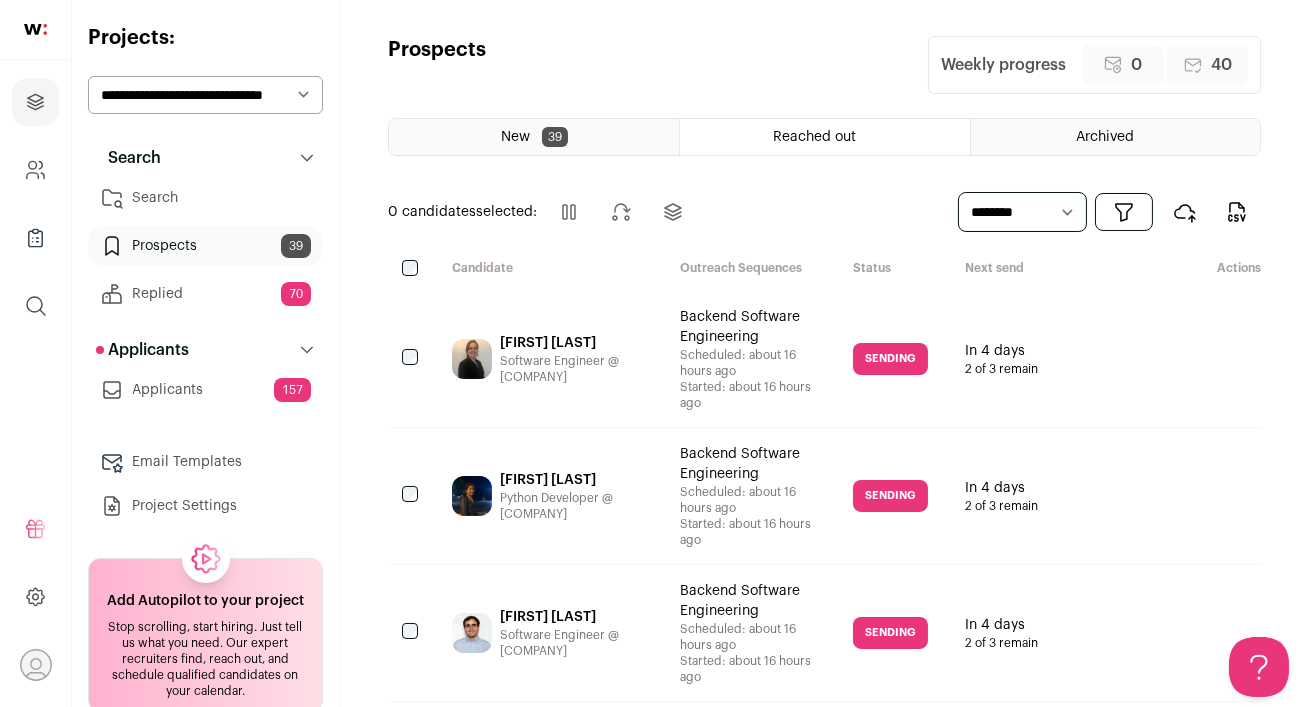 scroll, scrollTop: 0, scrollLeft: 0, axis: both 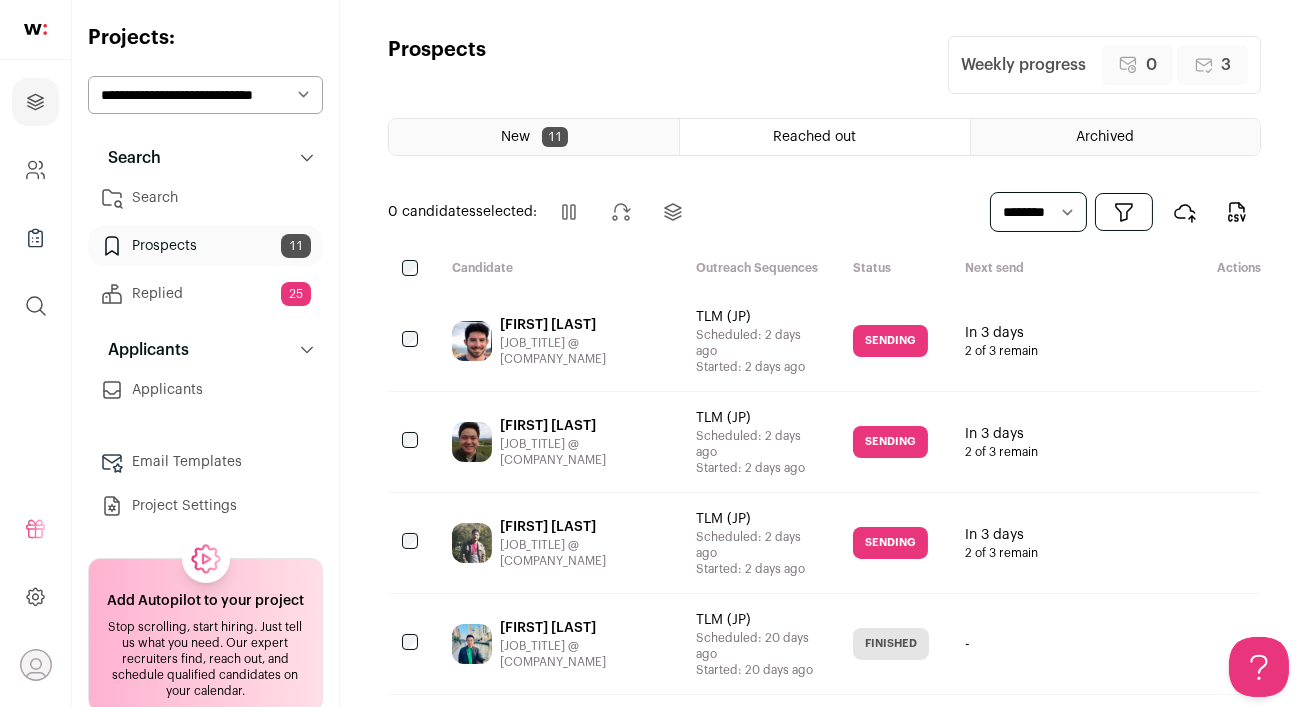 click on "**********" at bounding box center [205, 95] 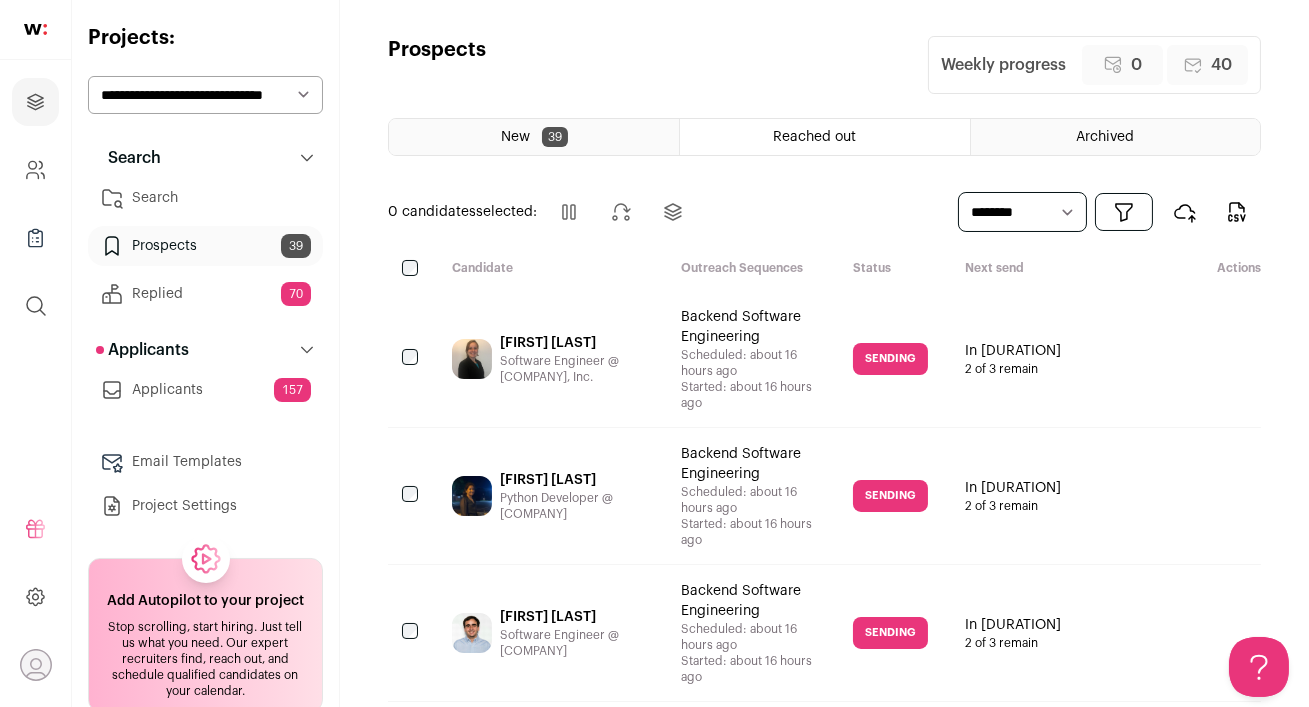 scroll, scrollTop: 0, scrollLeft: 0, axis: both 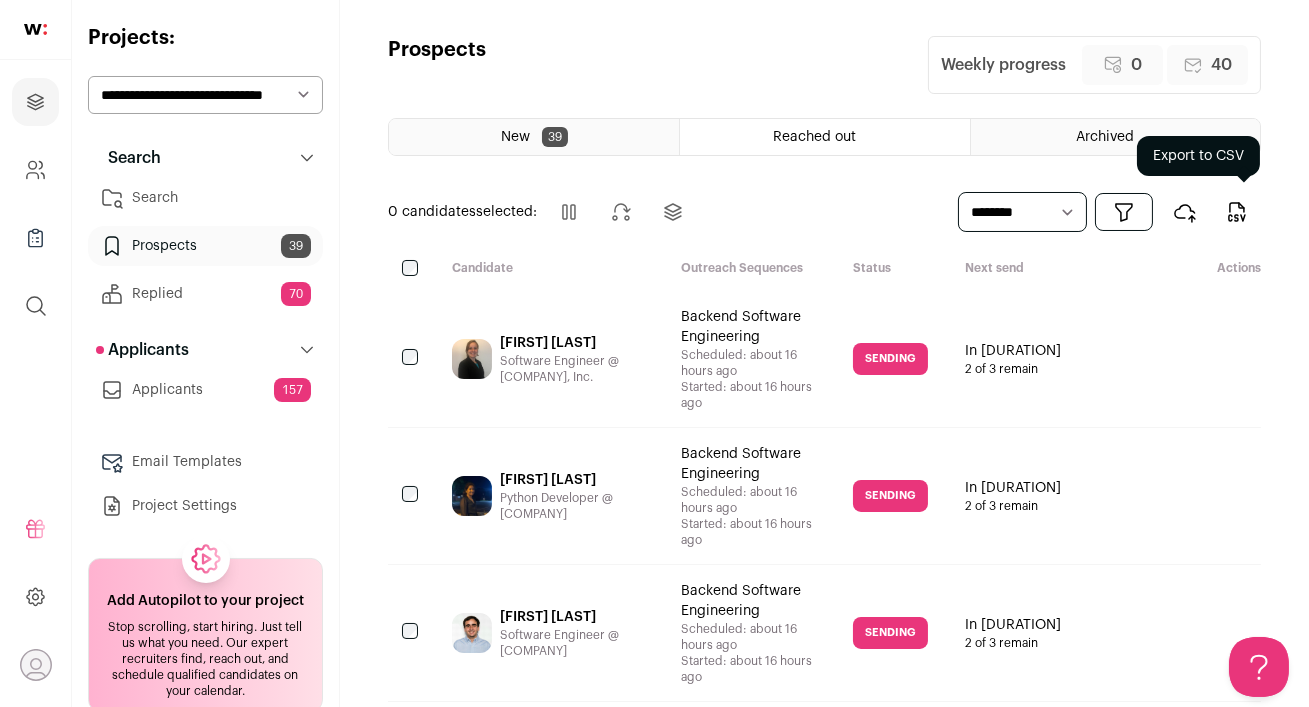 click at bounding box center (1243, 218) 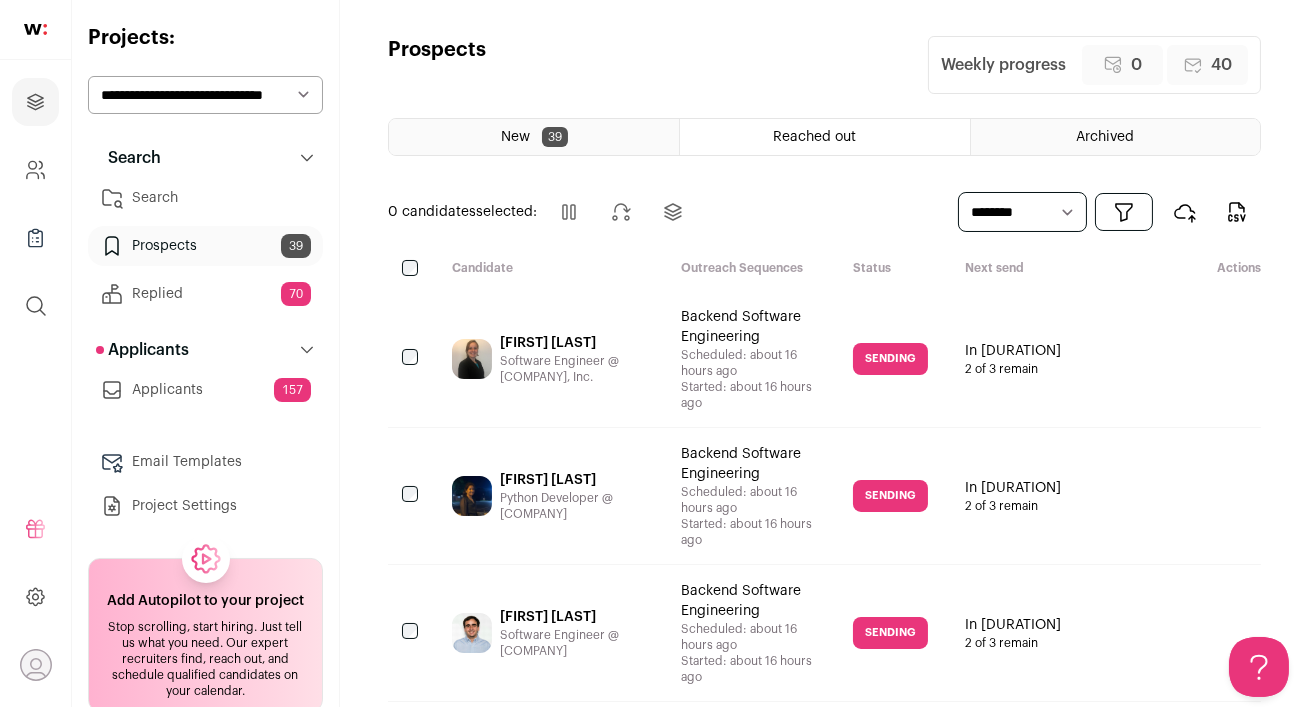 click on "Search" at bounding box center (205, 198) 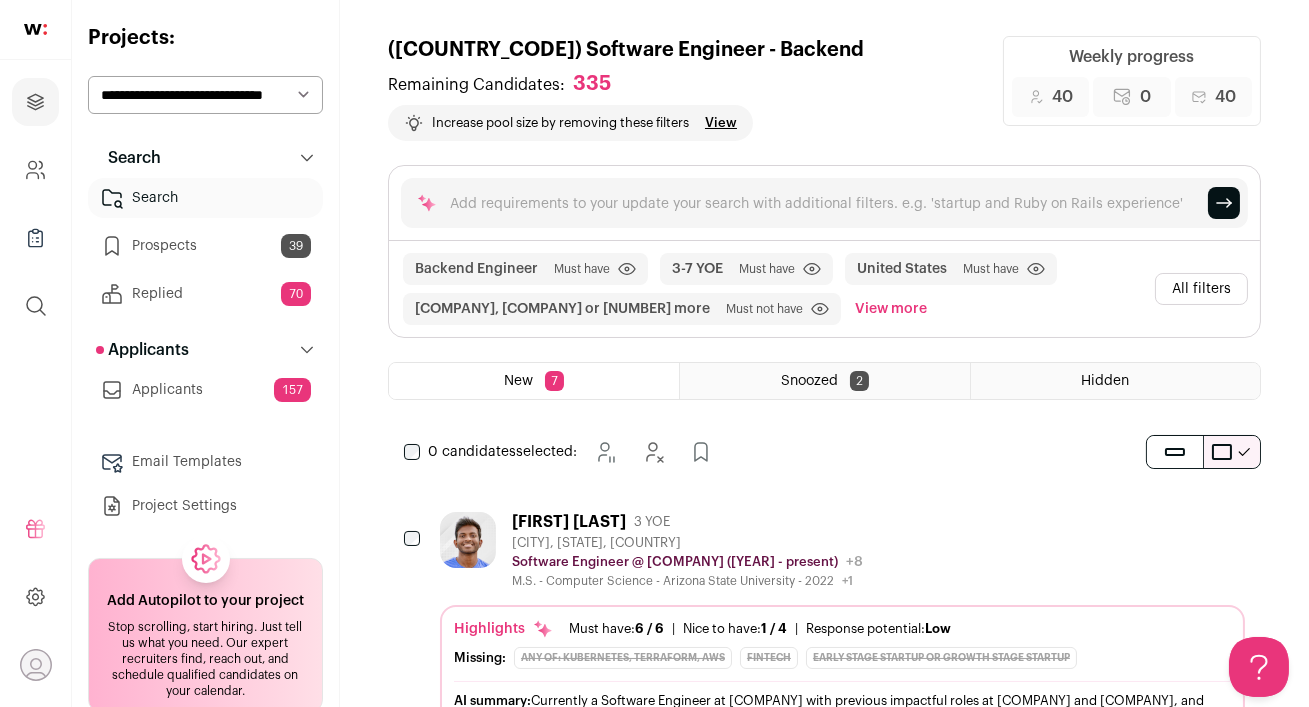scroll, scrollTop: 0, scrollLeft: 0, axis: both 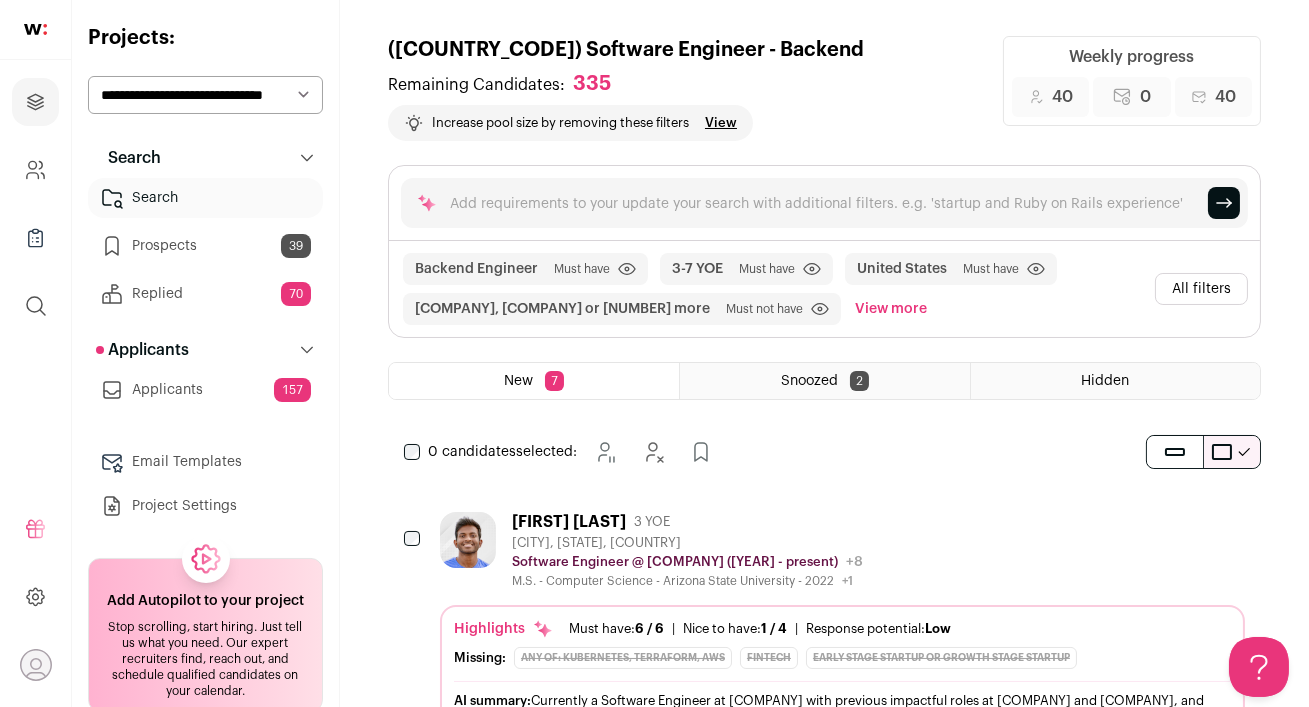 click on "Arut Selvan Dhanasekaran
3 YOE
Redwood City, California, United States
Software Engineer @ Meta
(2024 - present)
Meta
Public / Private
Public
Company size
10,001+
Tags
AI
Augmented & Virtual Reality
B2B
B2C
FAANG
SaaS Tech IPO" at bounding box center [842, 550] 